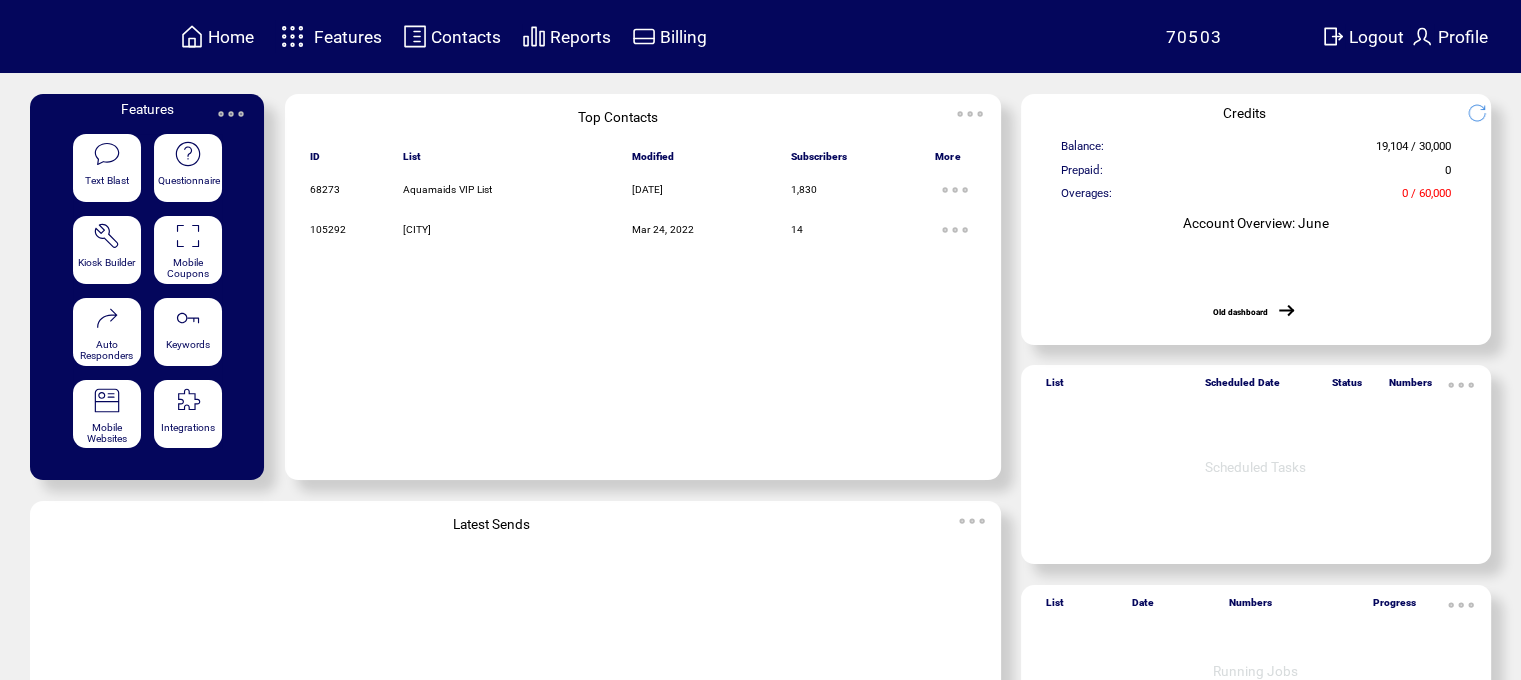 scroll, scrollTop: 0, scrollLeft: 0, axis: both 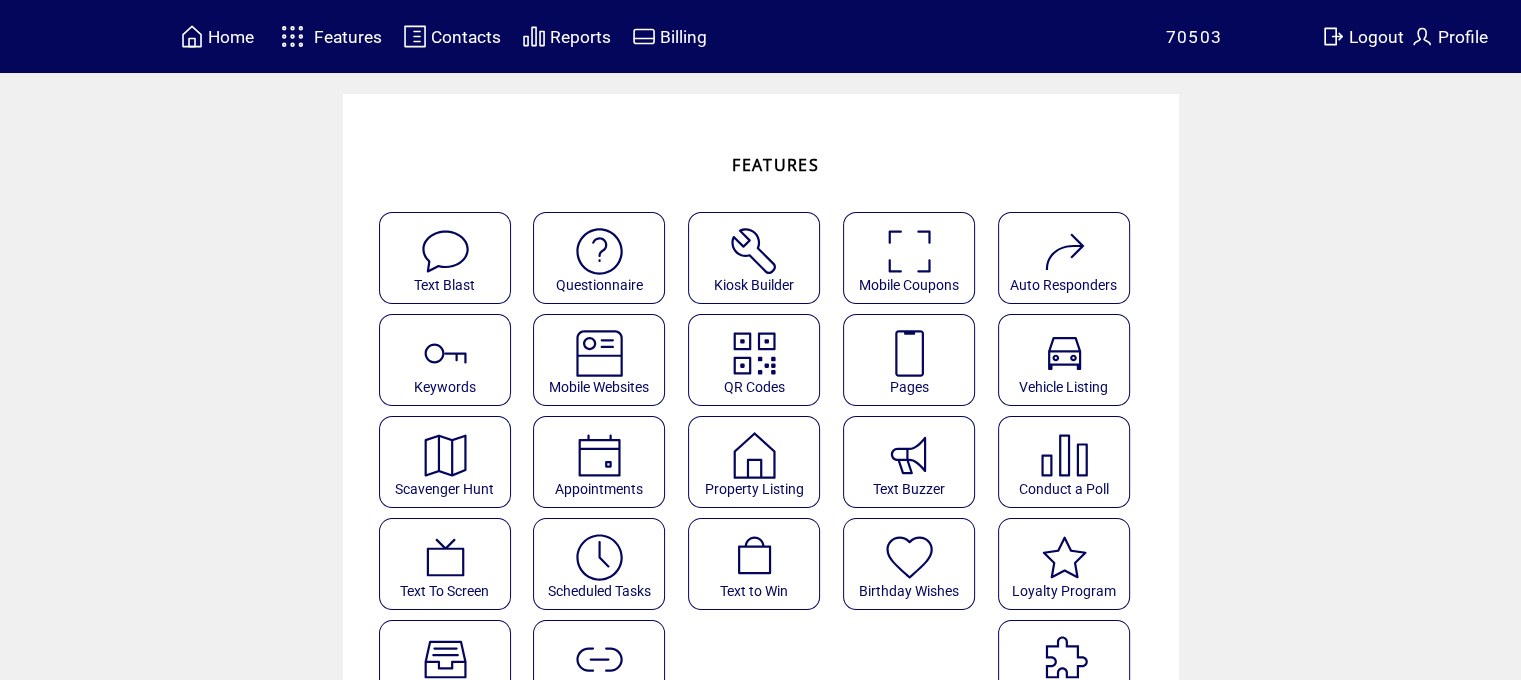 click at bounding box center (445, 251) 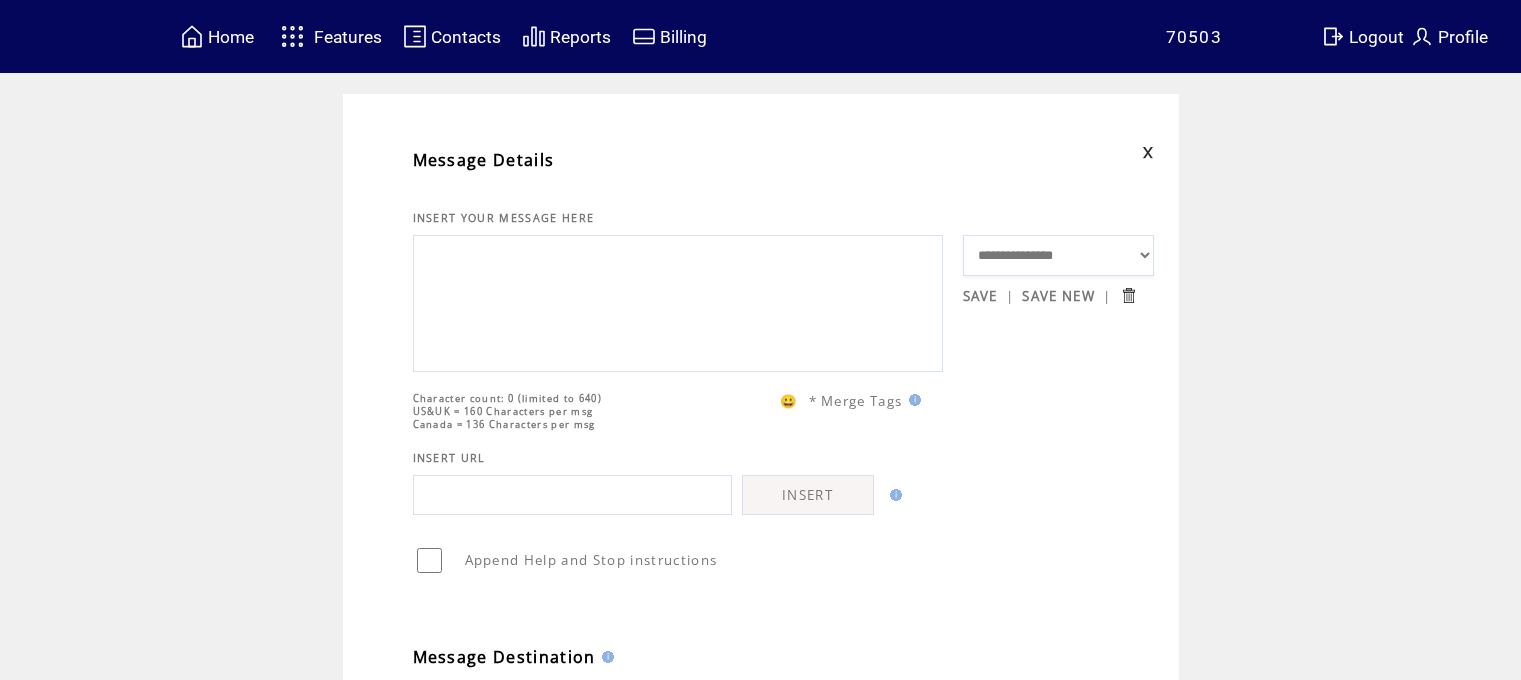 scroll, scrollTop: 0, scrollLeft: 0, axis: both 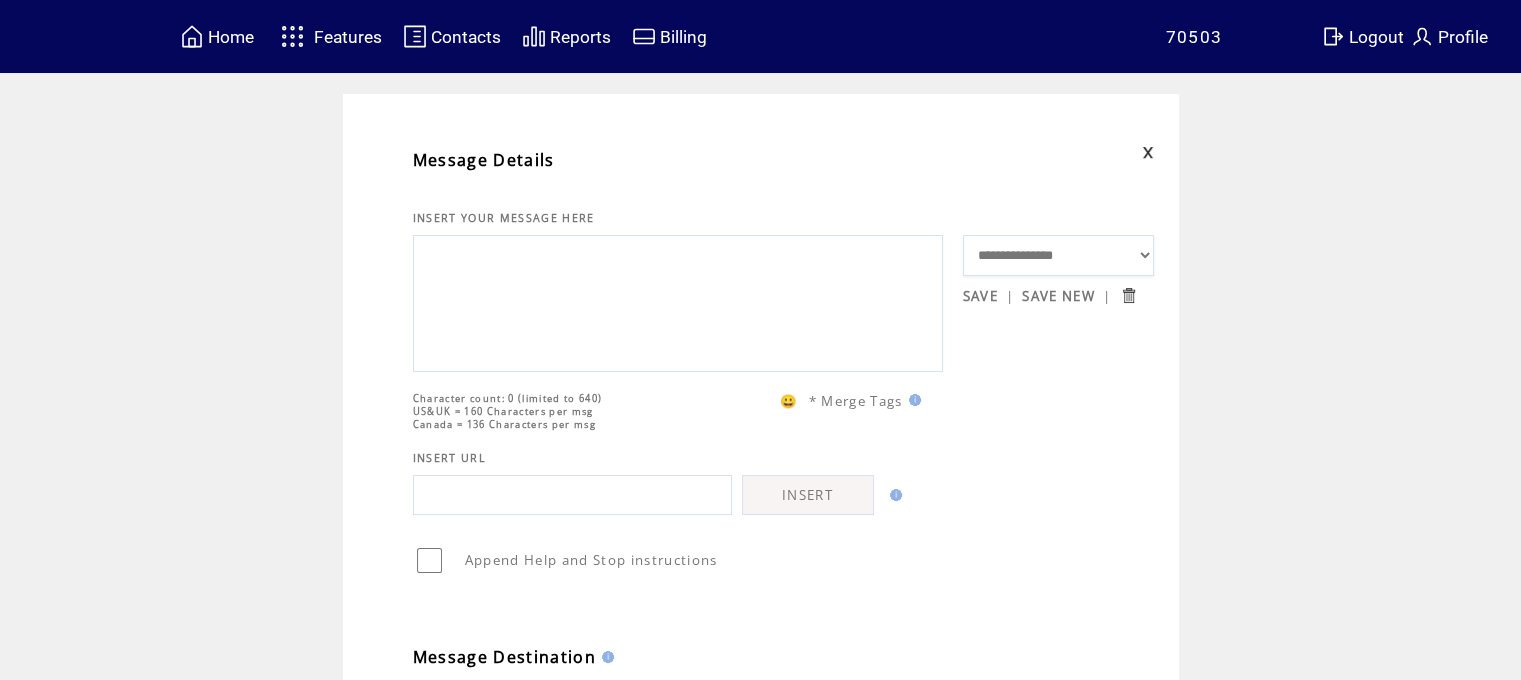 click on "**********" at bounding box center [1059, 256] 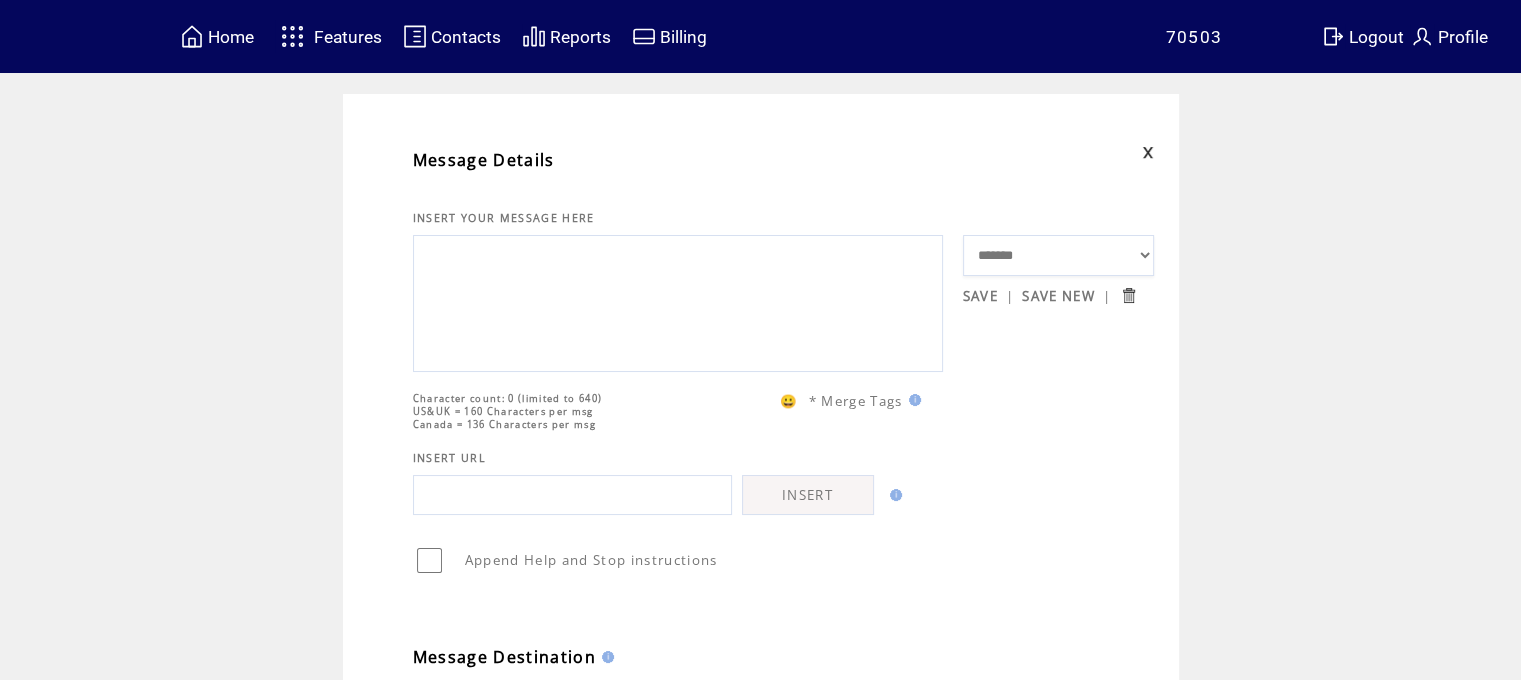 click on "**********" at bounding box center (1059, 256) 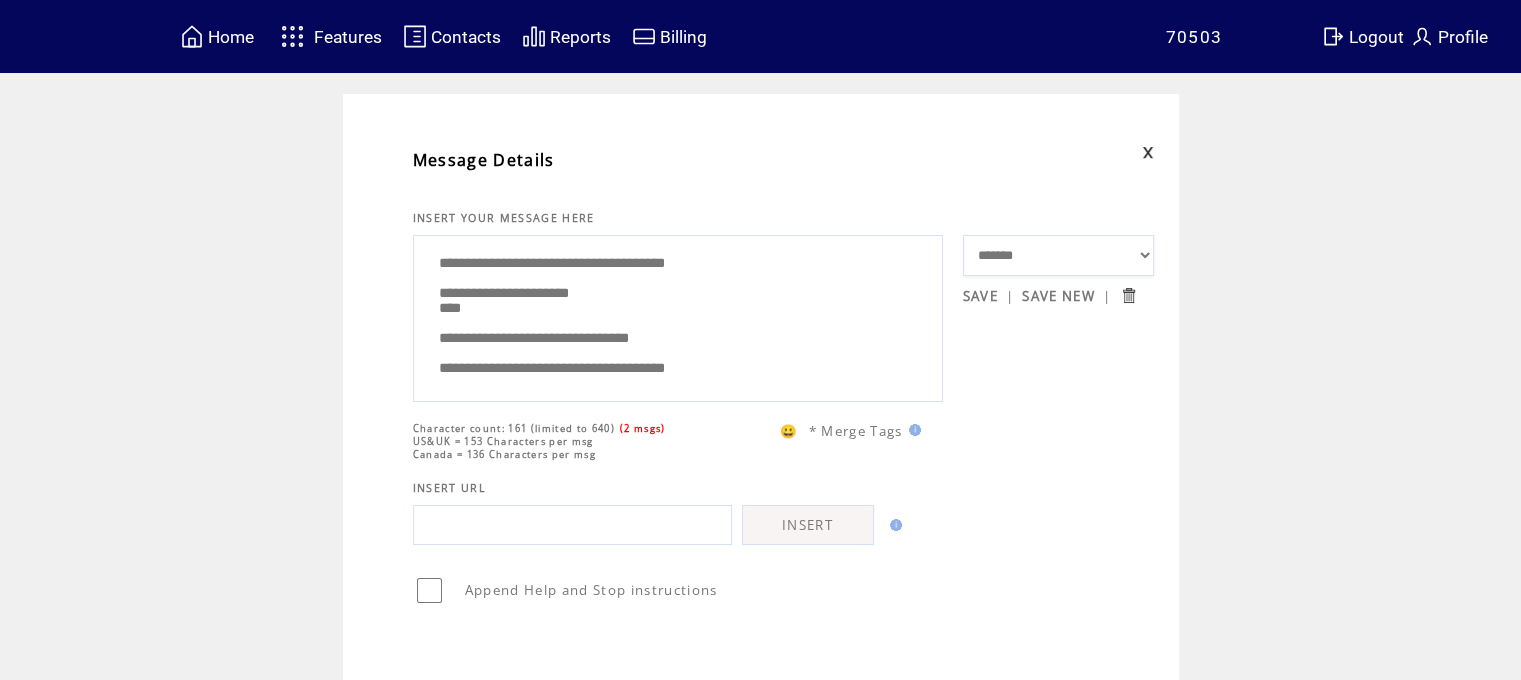 click on "**********" at bounding box center [678, 316] 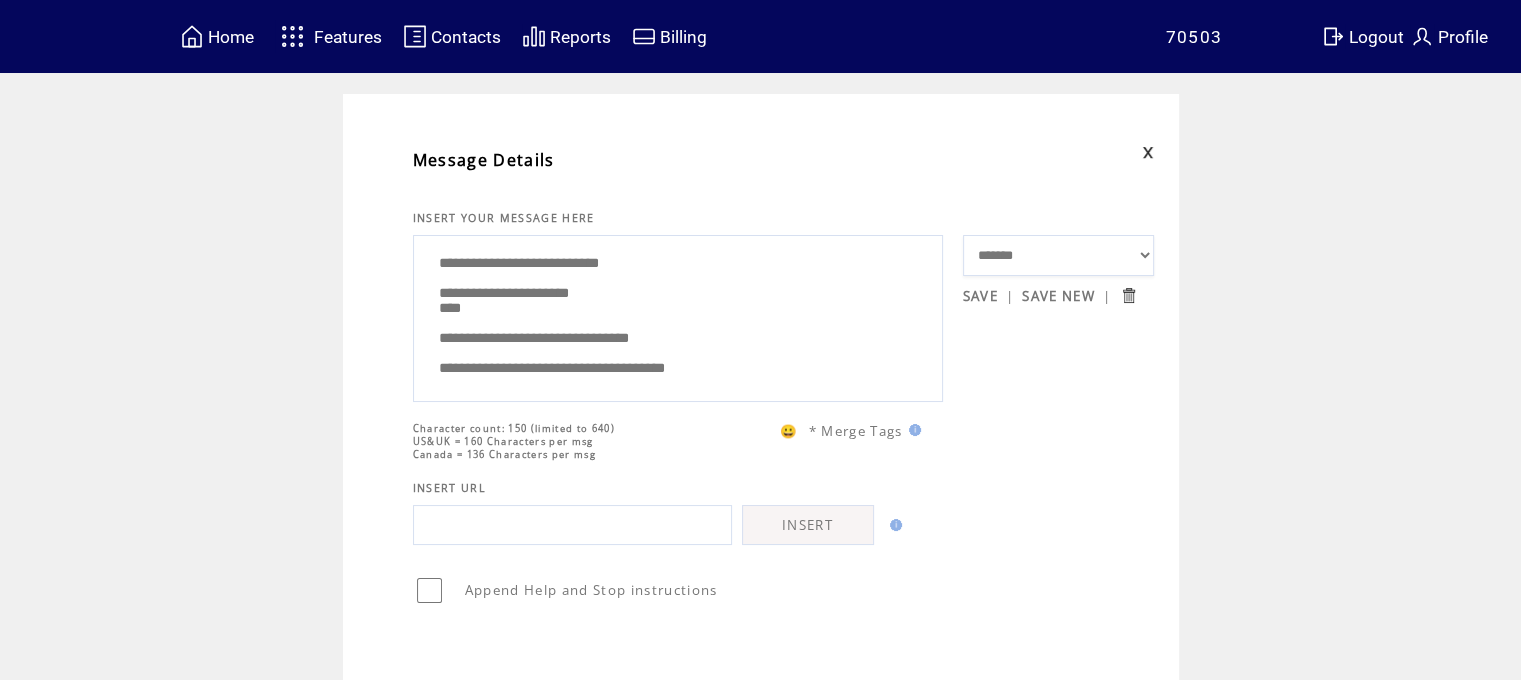 drag, startPoint x: 697, startPoint y: 267, endPoint x: 996, endPoint y: 164, distance: 316.2436 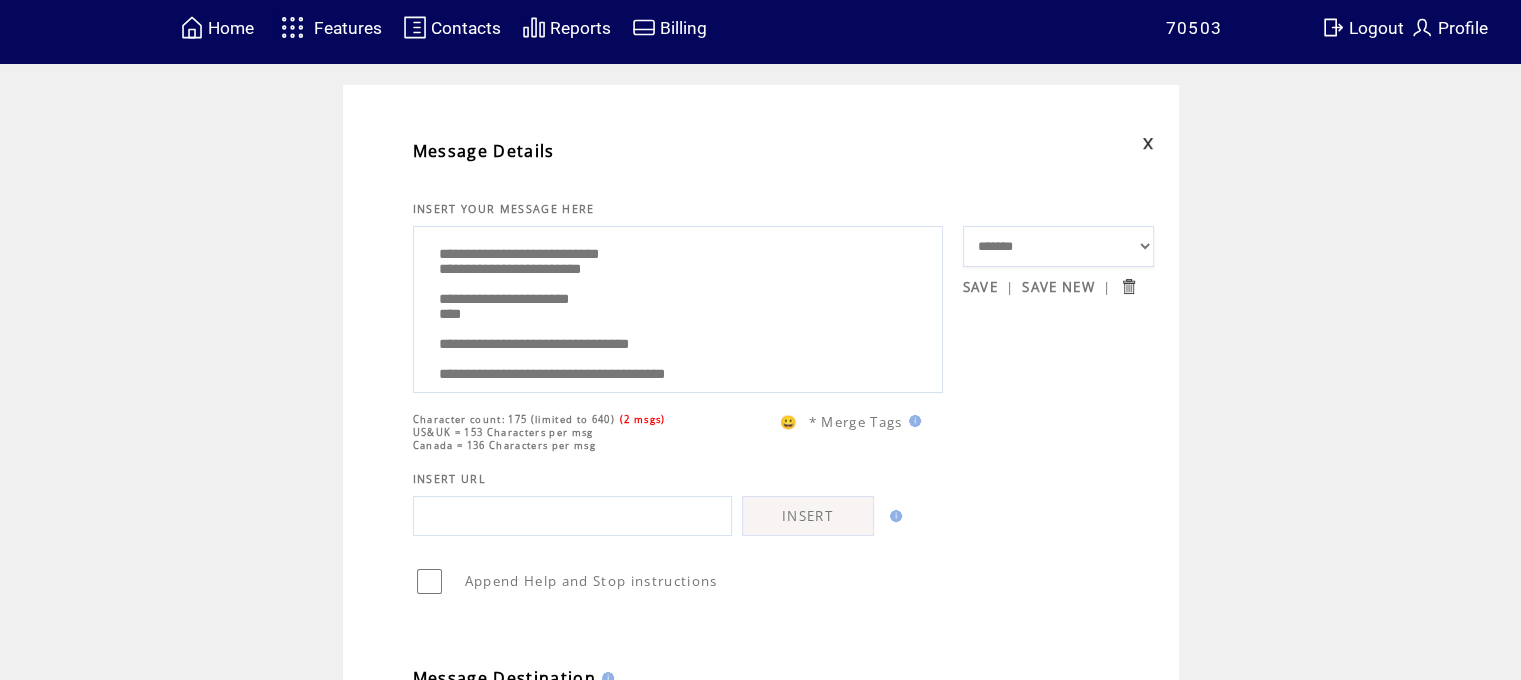 scroll, scrollTop: 0, scrollLeft: 0, axis: both 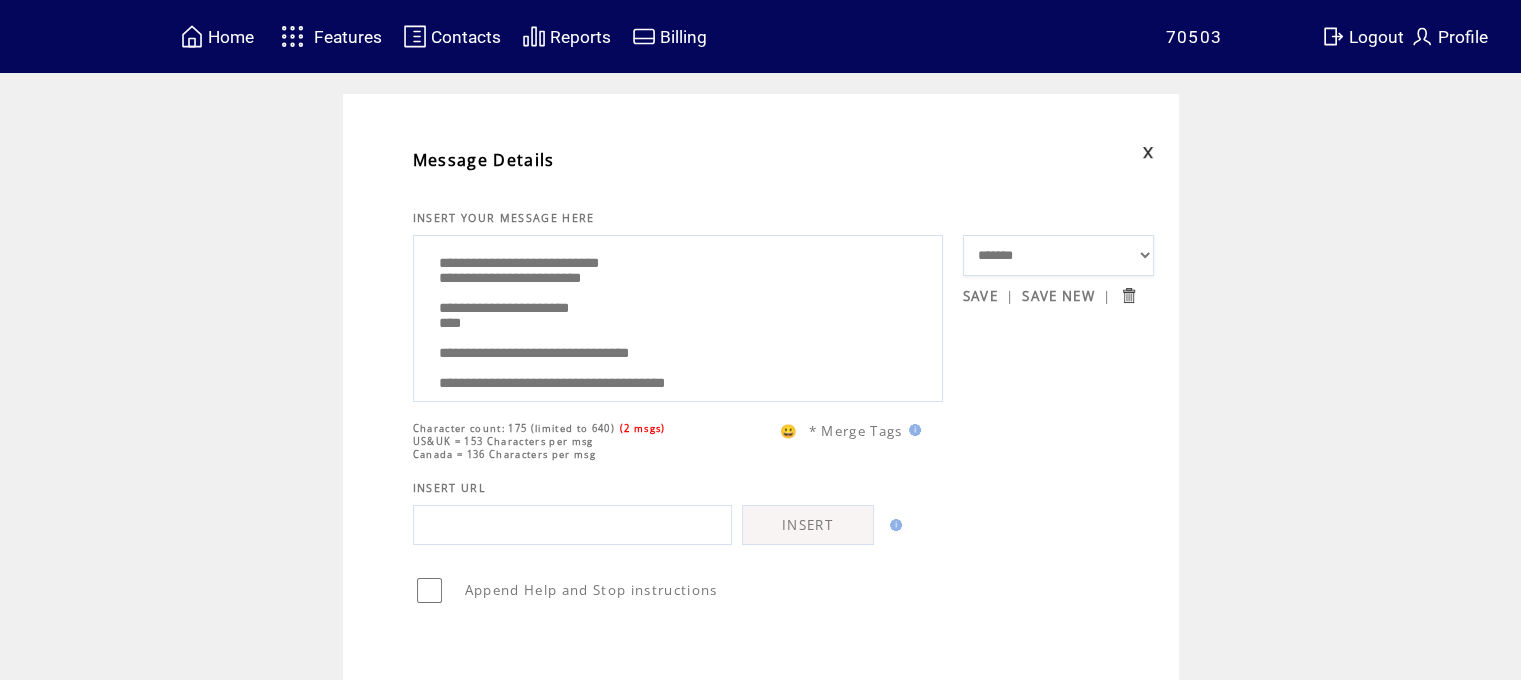 type on "**********" 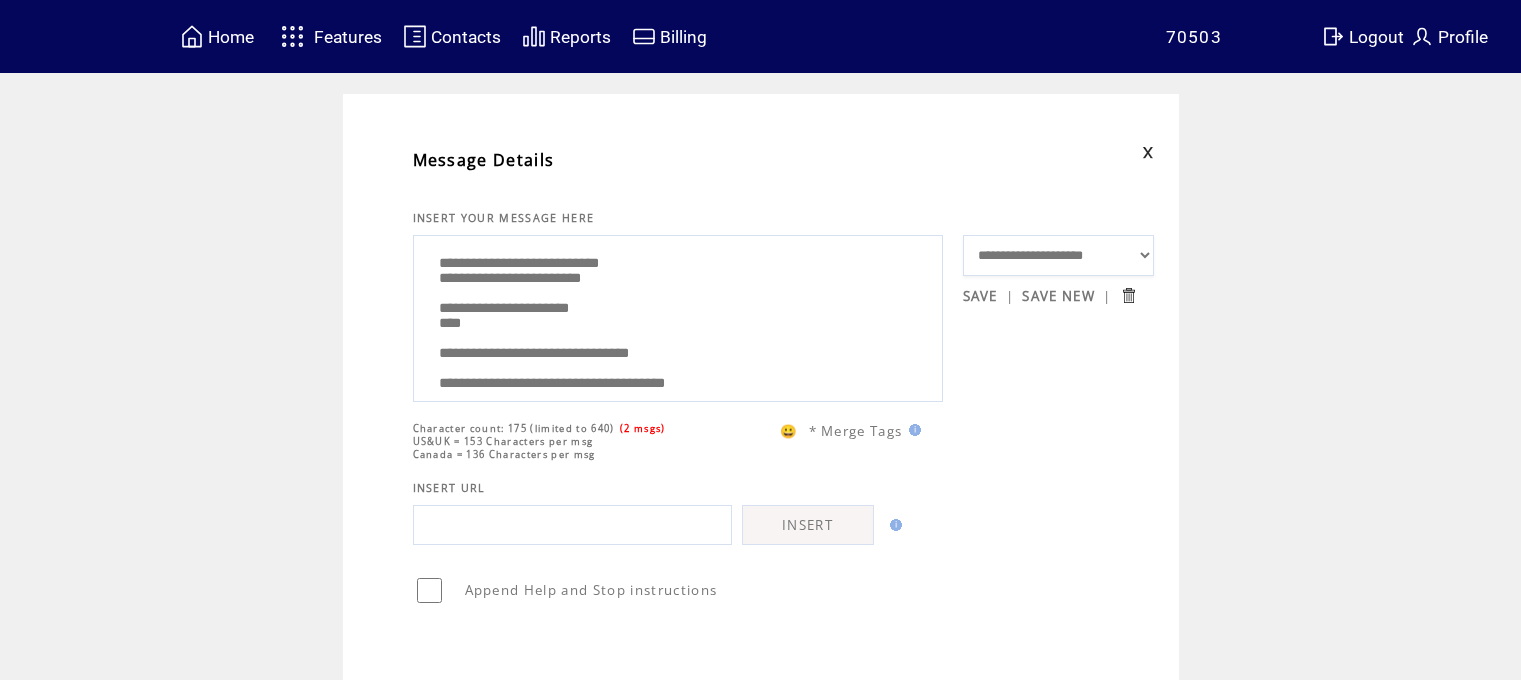 scroll, scrollTop: 0, scrollLeft: 0, axis: both 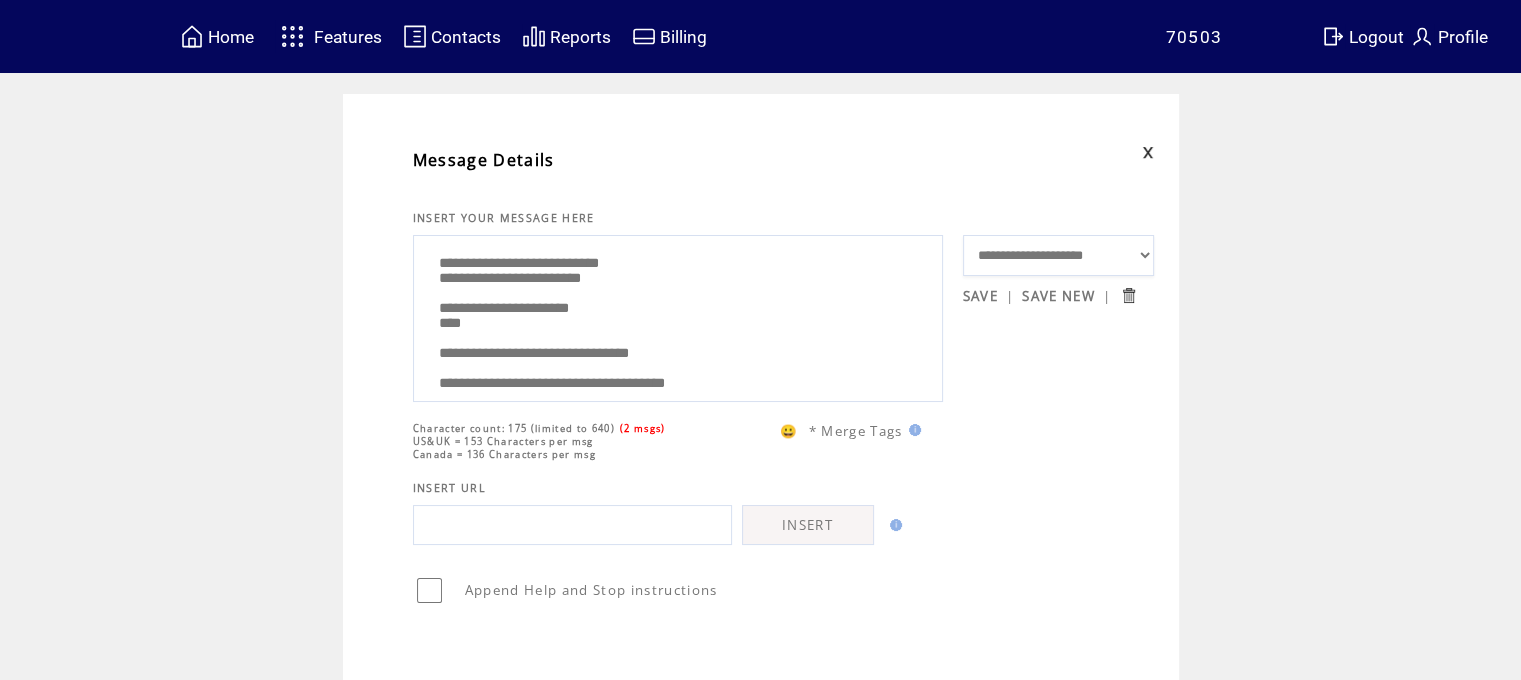 click on "**********" at bounding box center (678, 316) 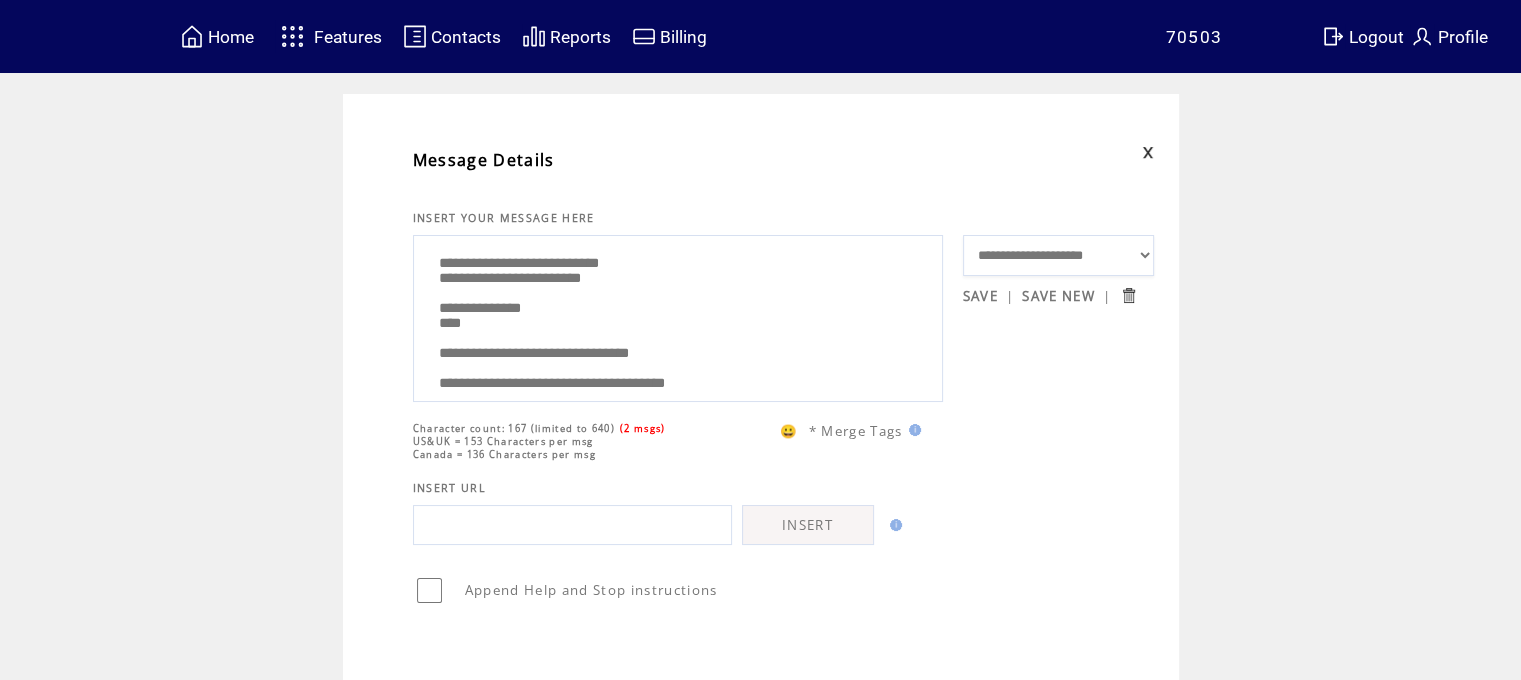 type on "**********" 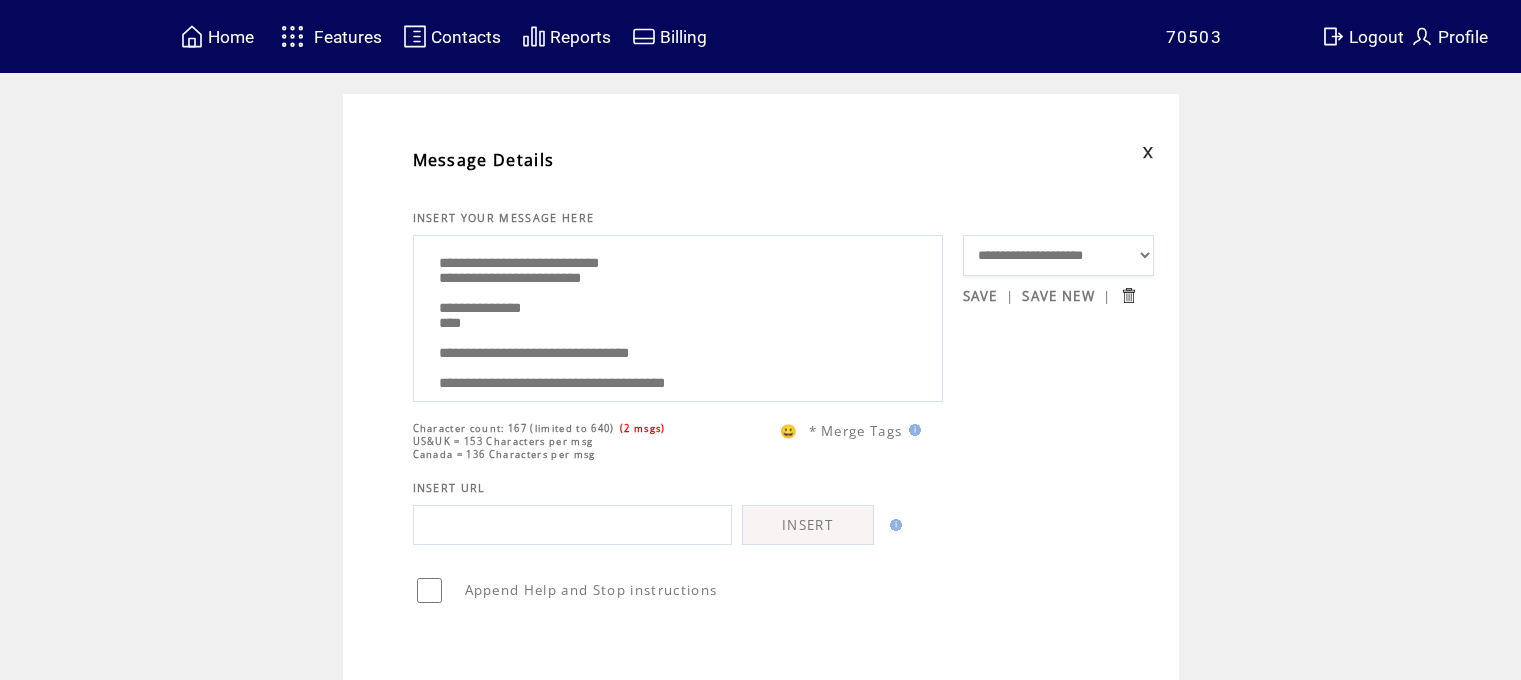 scroll, scrollTop: 0, scrollLeft: 0, axis: both 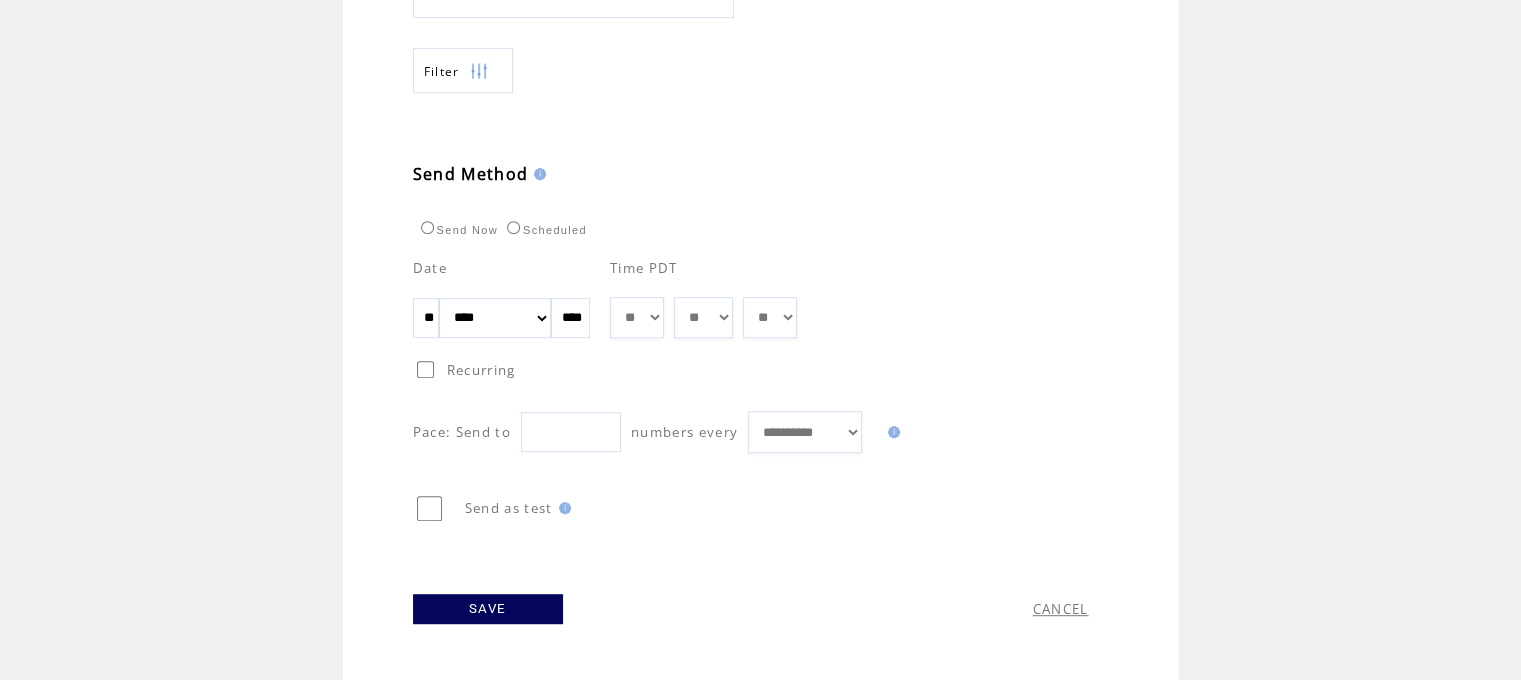 click on "** 	 ** 	 ** 	 ** 	 ** 	 ** 	 ** 	 ** 	 ** 	 ** 	 ** 	 ** 	 **" at bounding box center [637, 318] 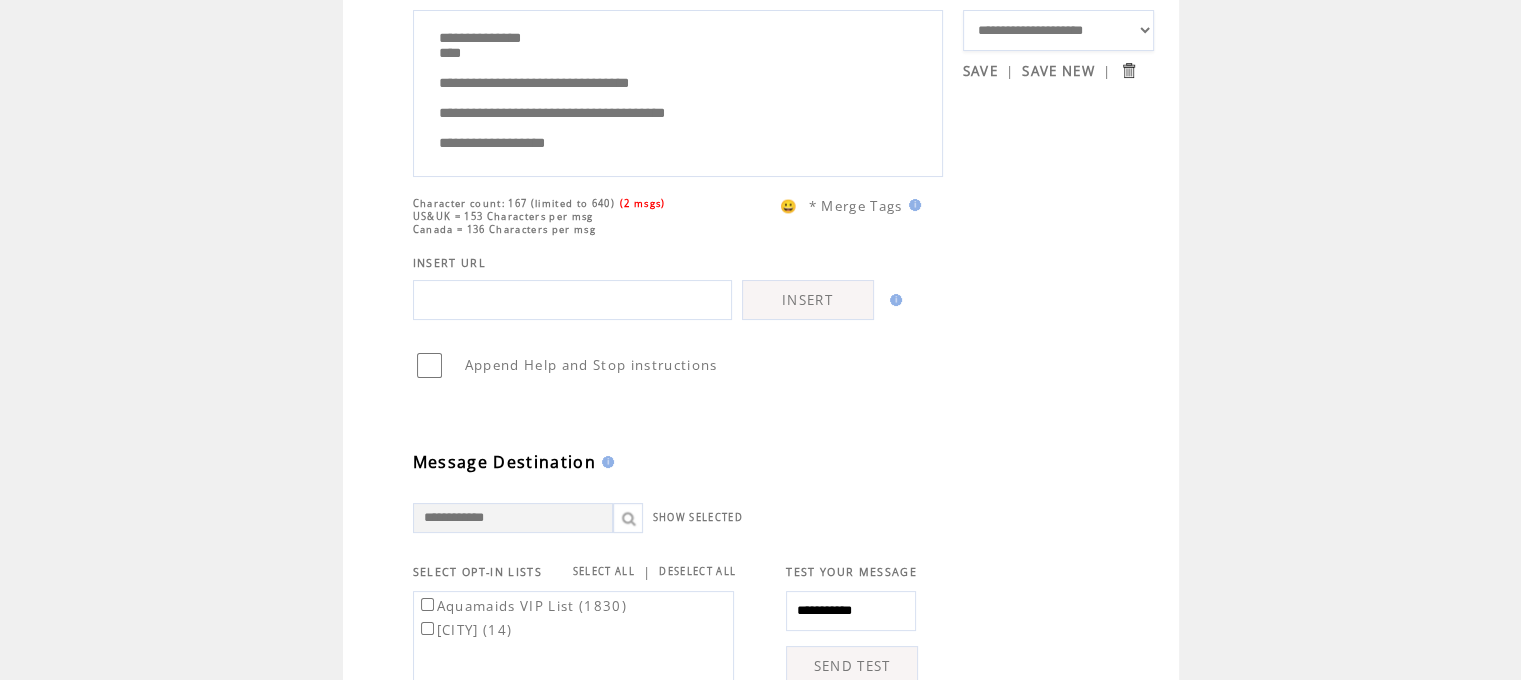 scroll, scrollTop: 220, scrollLeft: 0, axis: vertical 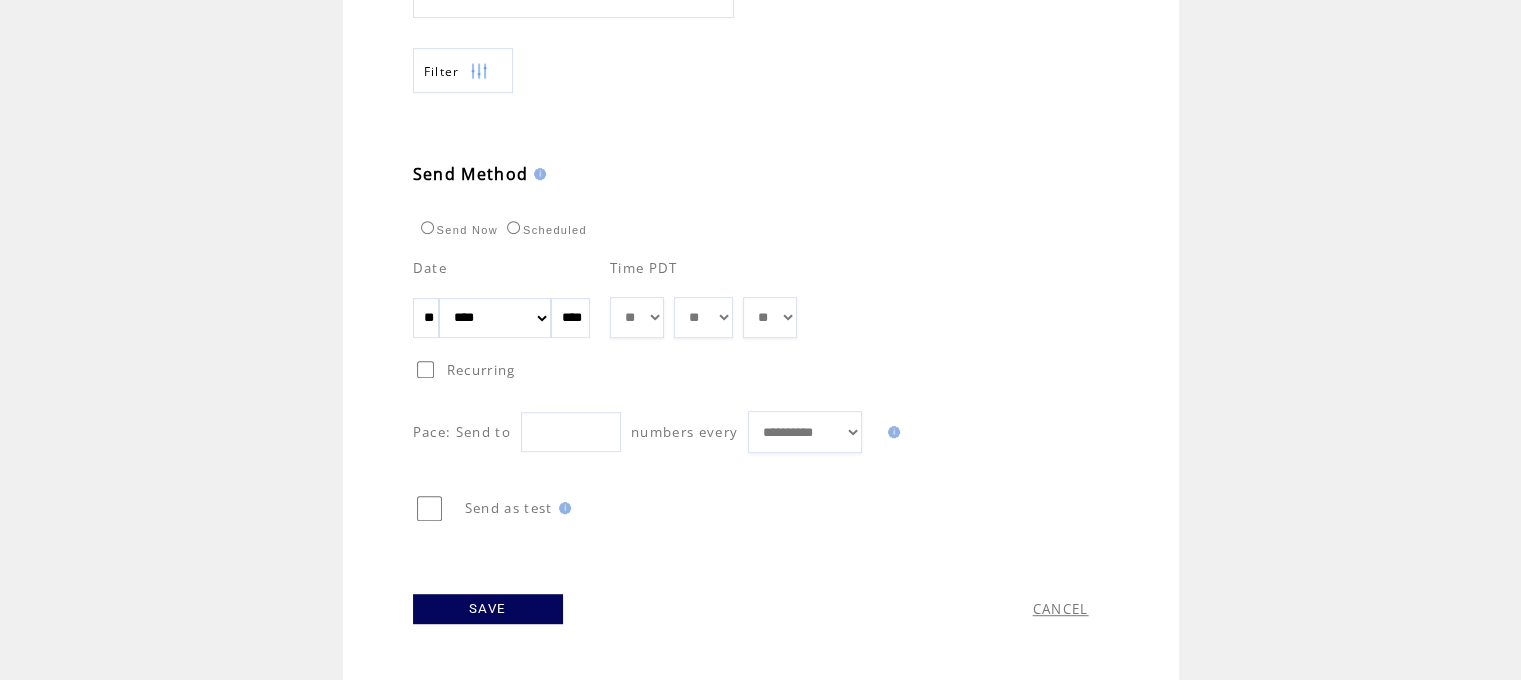 click on "SAVE" at bounding box center [488, 609] 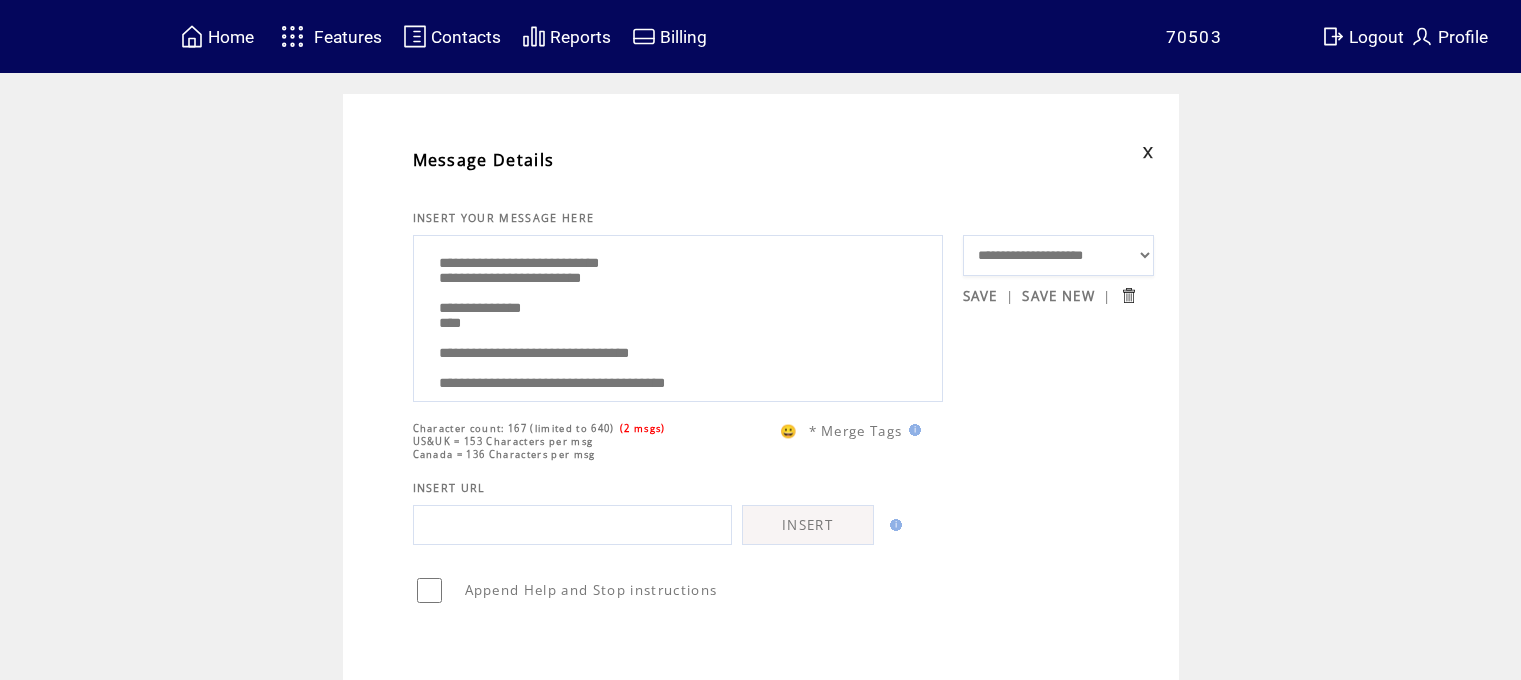 scroll, scrollTop: 0, scrollLeft: 0, axis: both 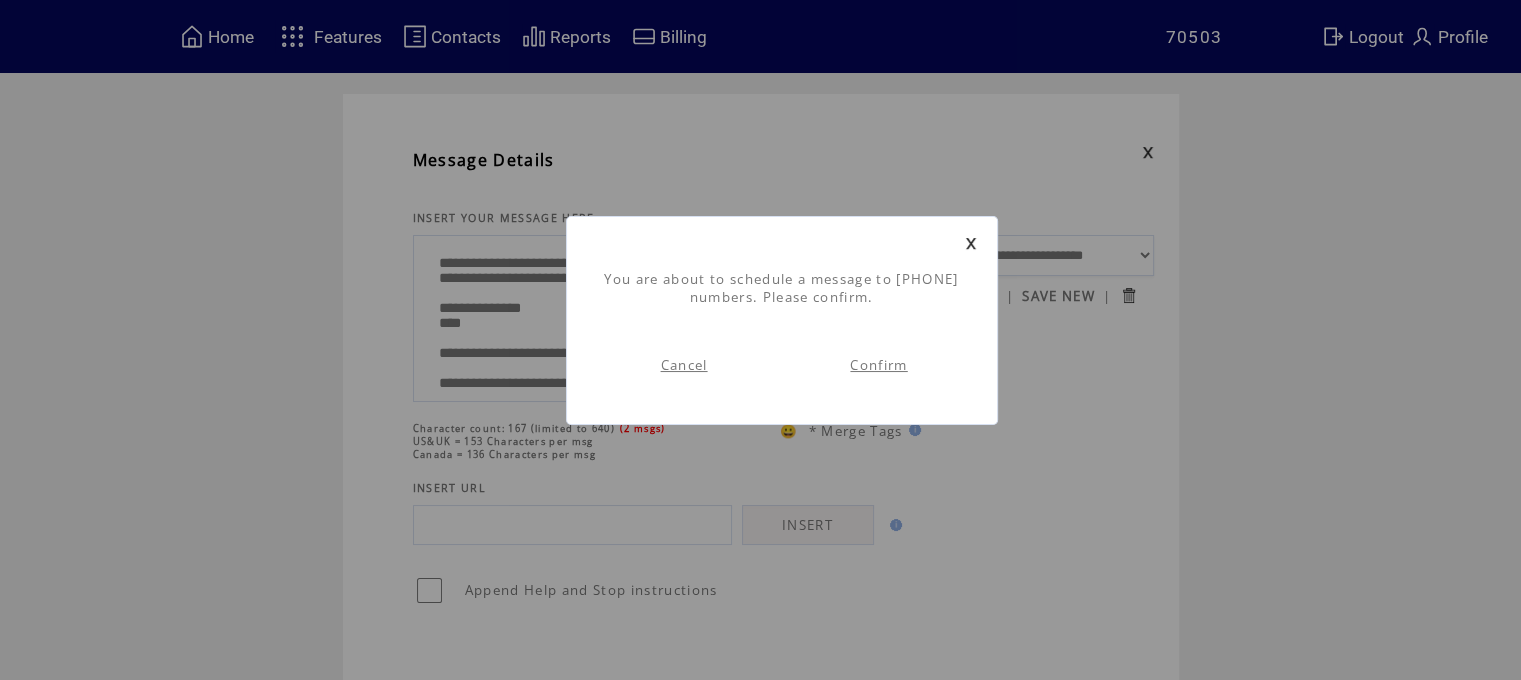 click on "Confirm" at bounding box center [878, 365] 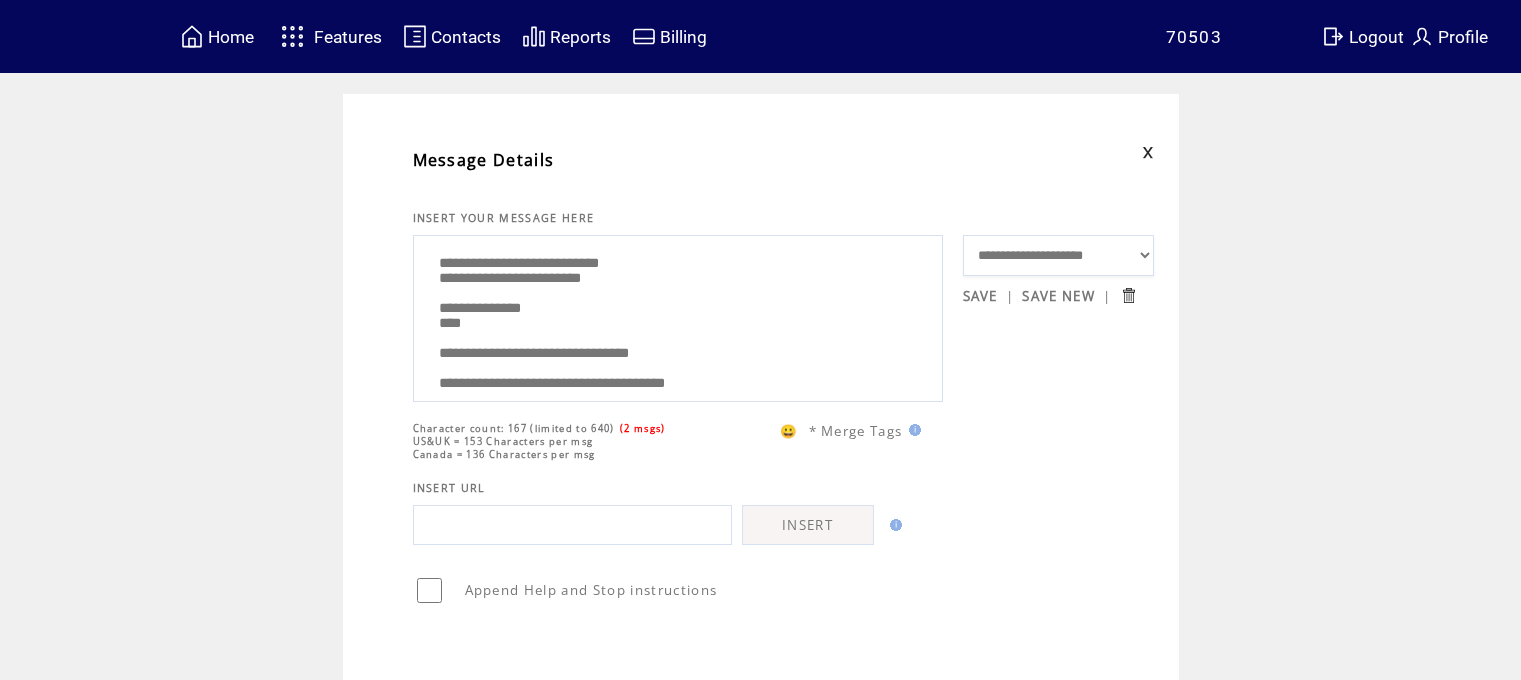 scroll, scrollTop: 0, scrollLeft: 0, axis: both 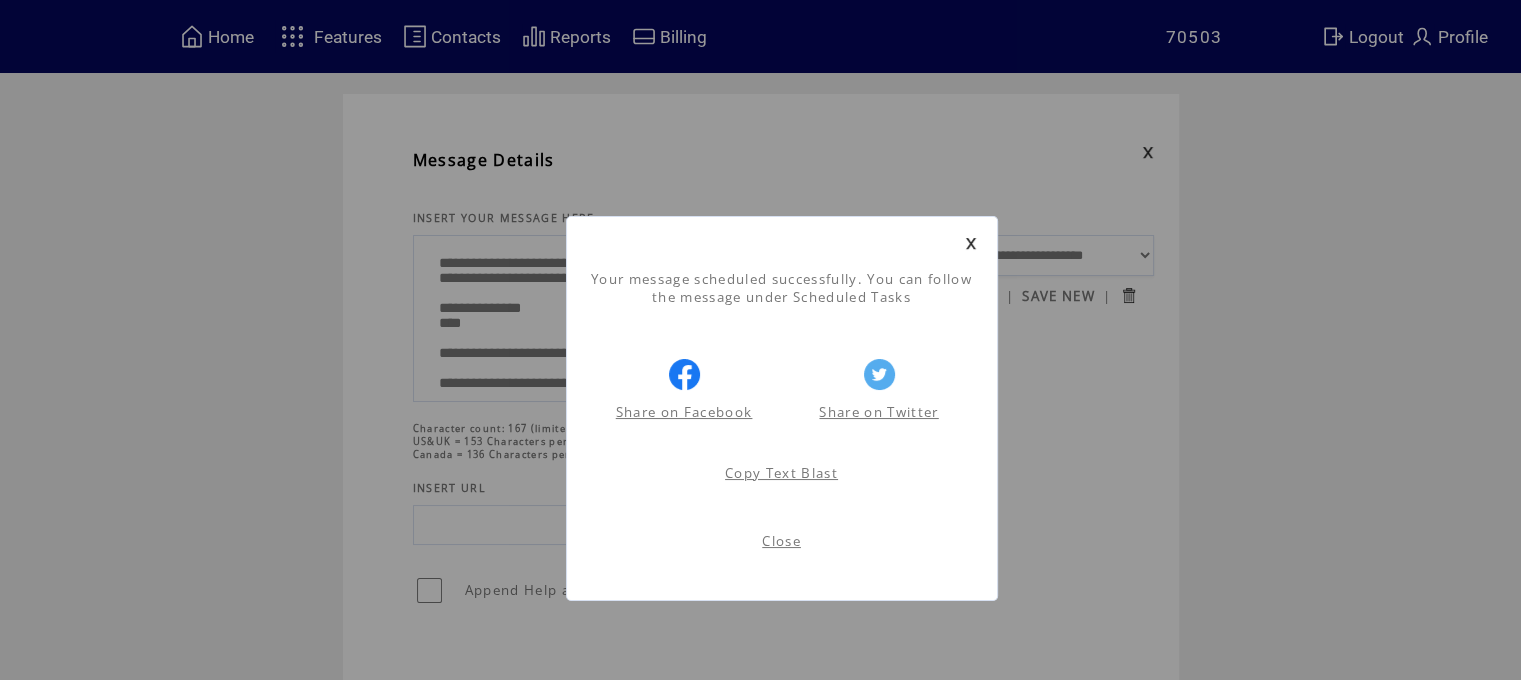 click on "Close" at bounding box center [781, 541] 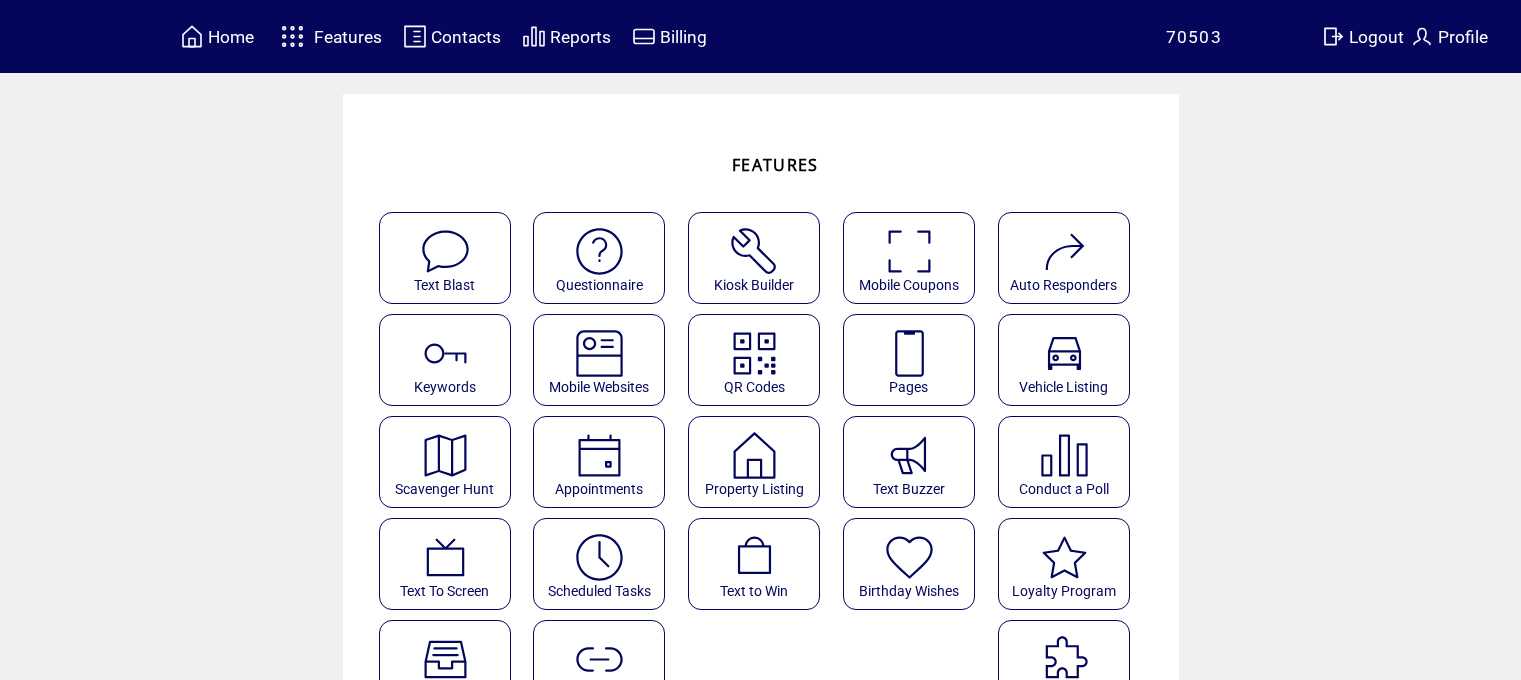 scroll, scrollTop: 0, scrollLeft: 0, axis: both 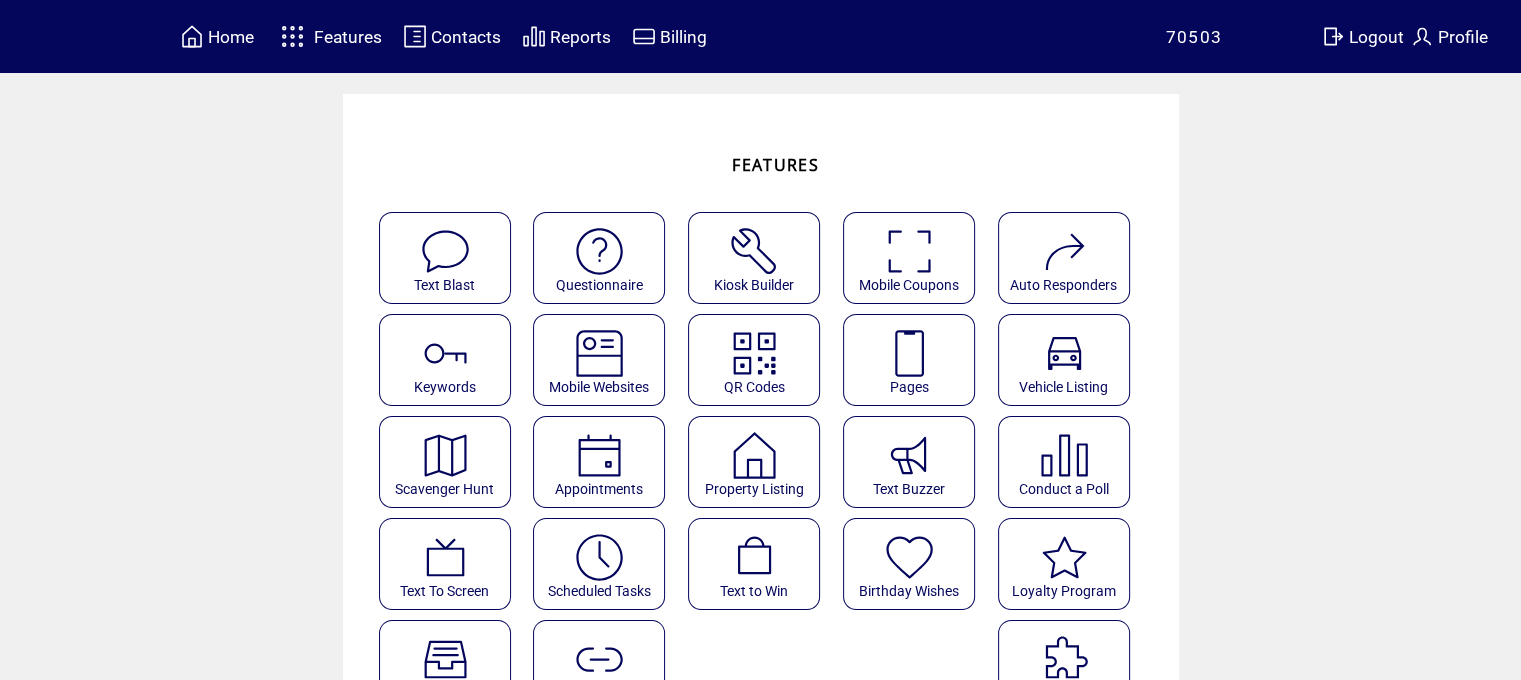 click at bounding box center [599, 557] 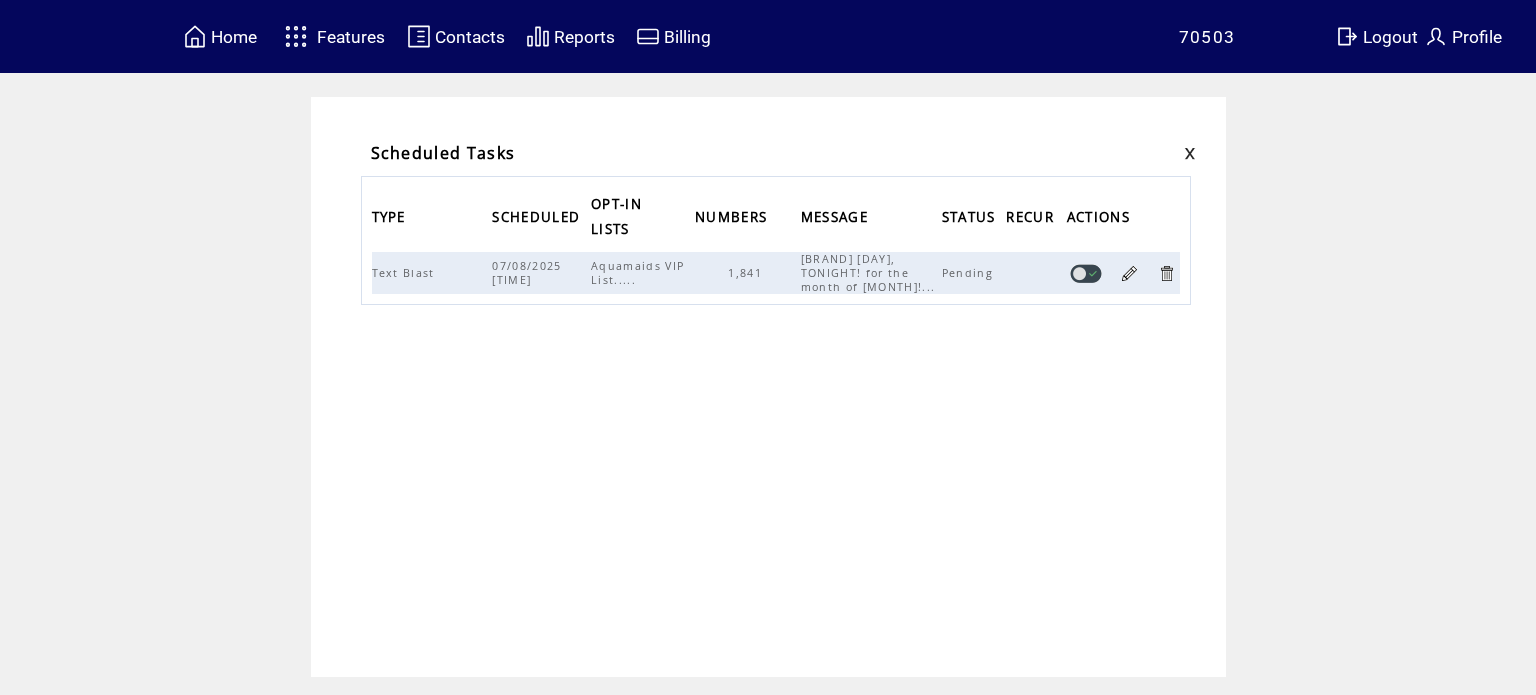 scroll, scrollTop: 0, scrollLeft: 0, axis: both 